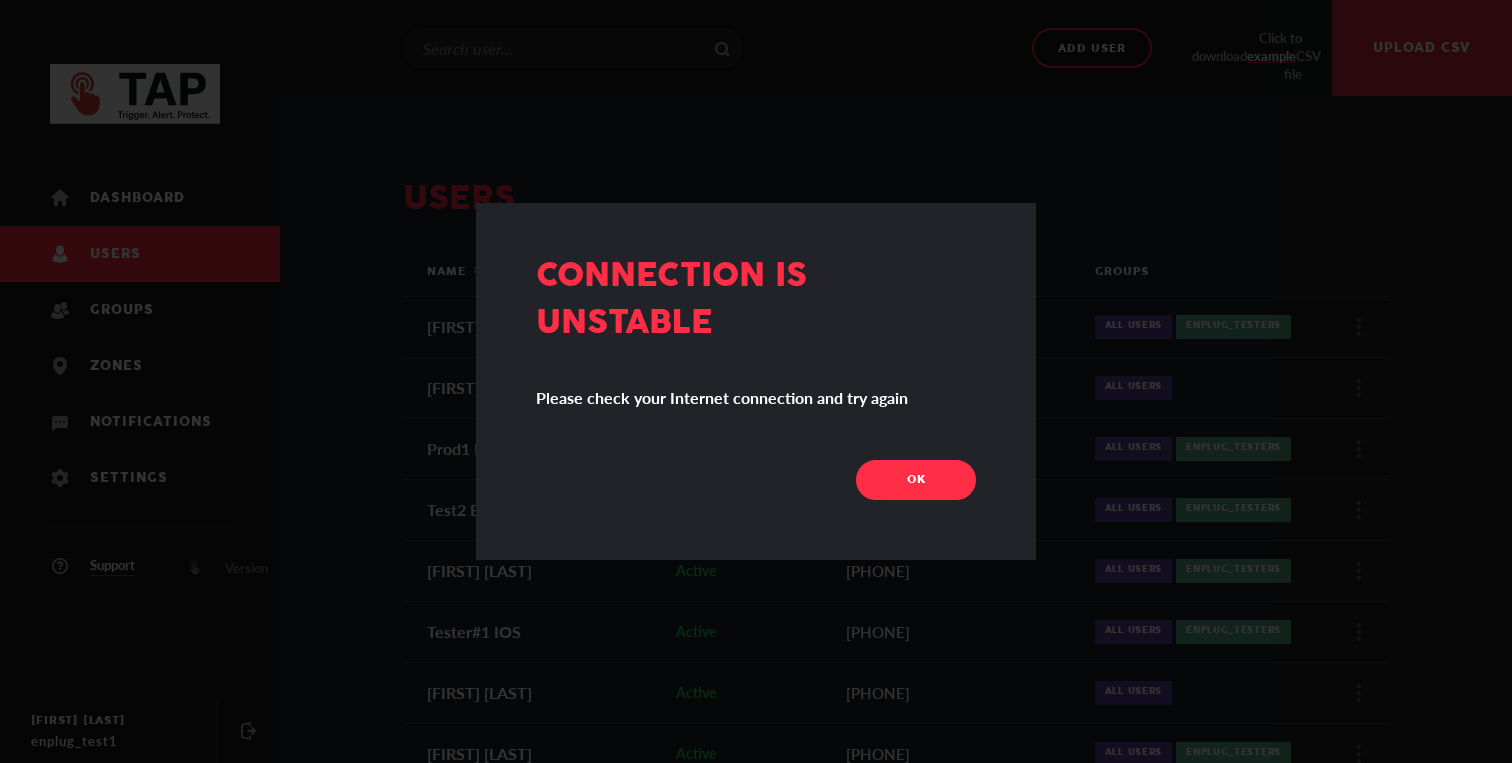 scroll, scrollTop: 0, scrollLeft: 0, axis: both 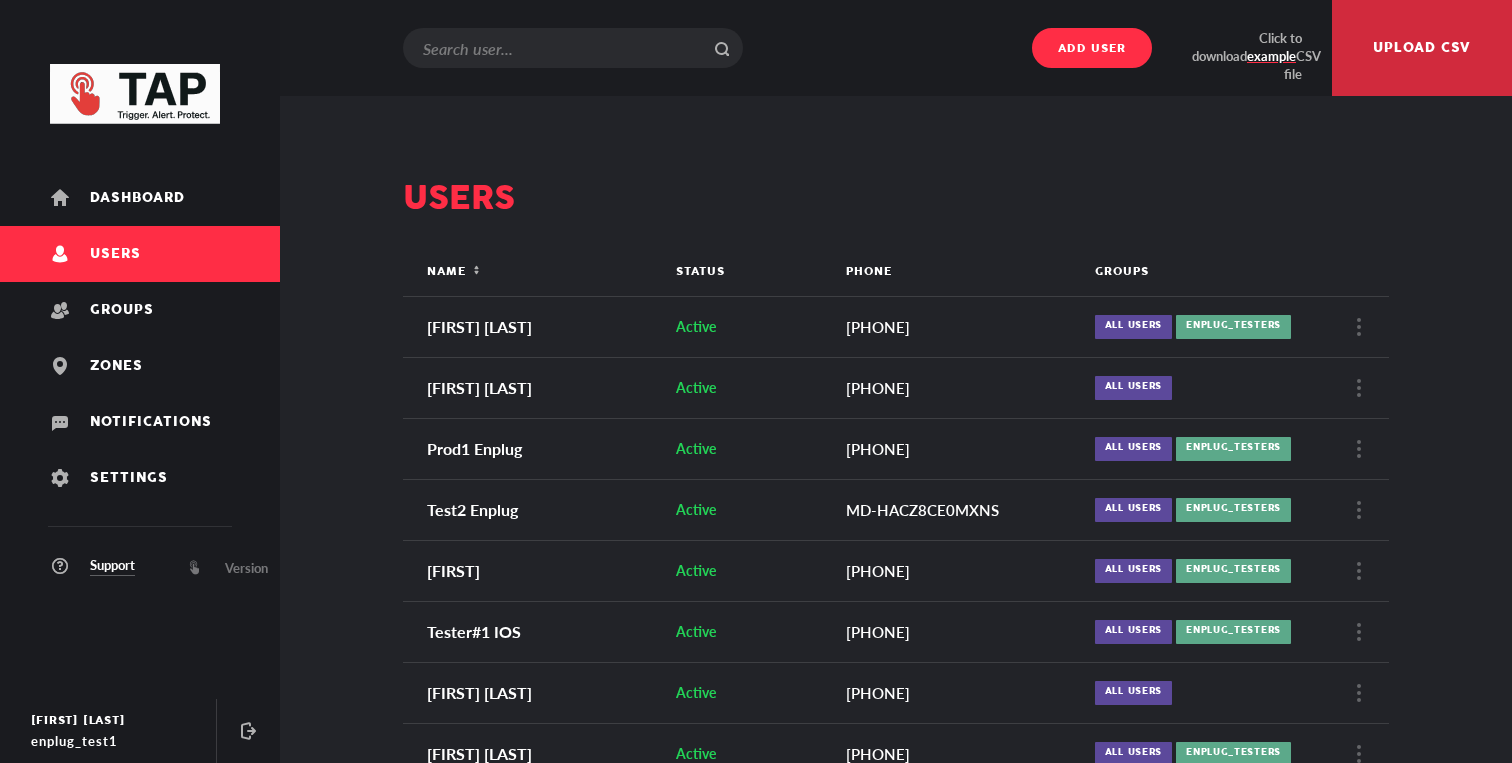 click on "Add user" at bounding box center [1092, 48] 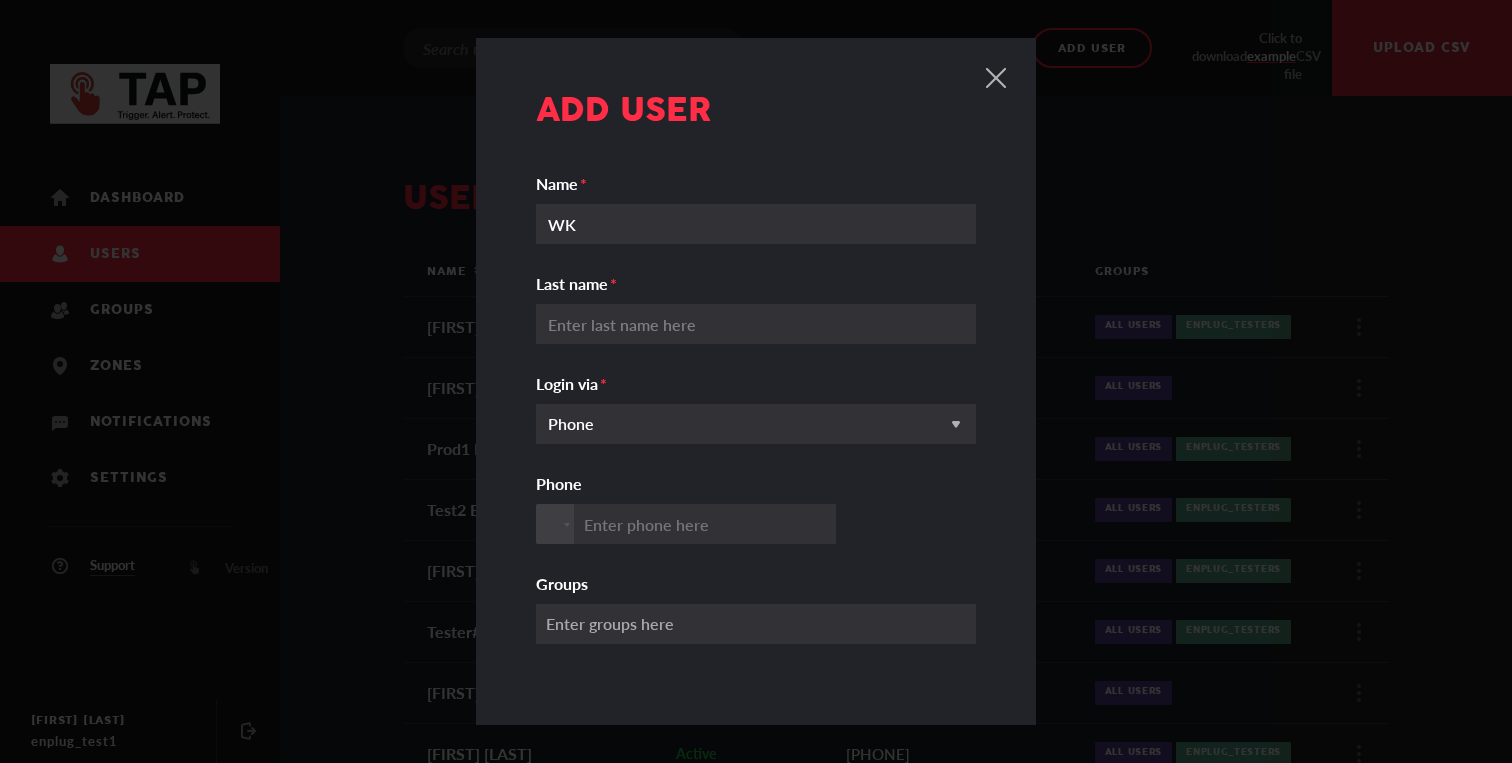 type on "WK" 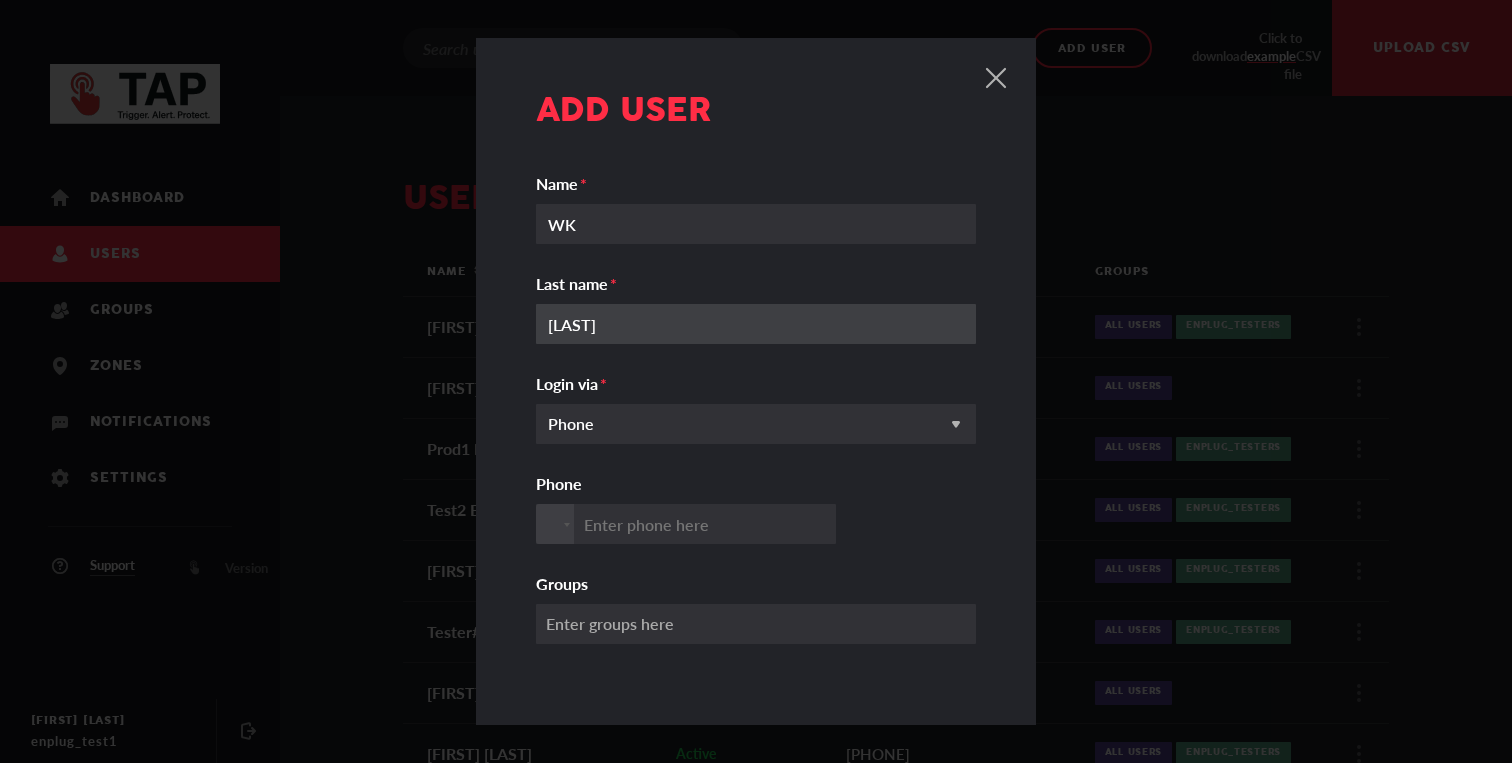 type on "KIM" 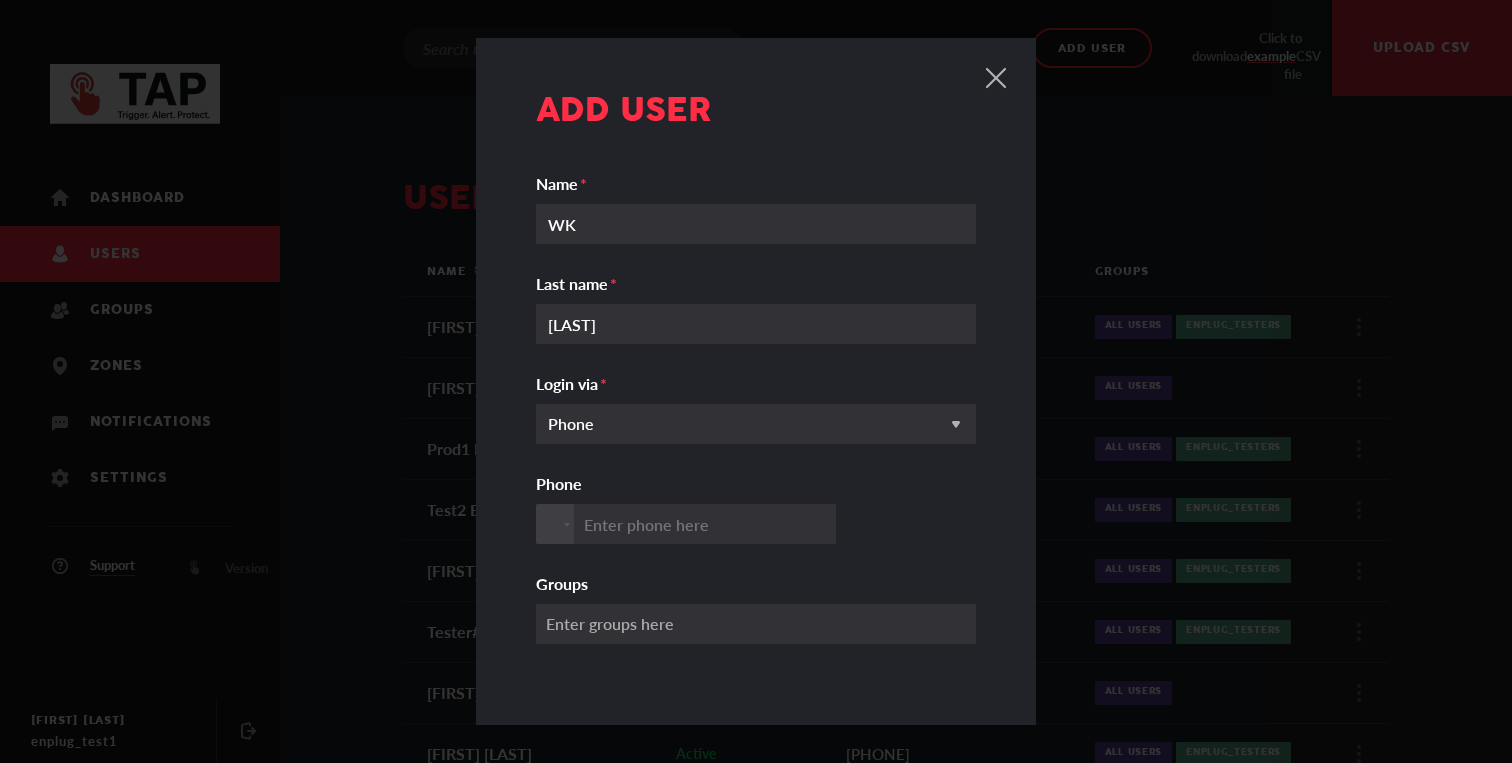 click on "WK Name KIM Last name Phone Login via Phone Enter groups here Groups" at bounding box center [756, 409] 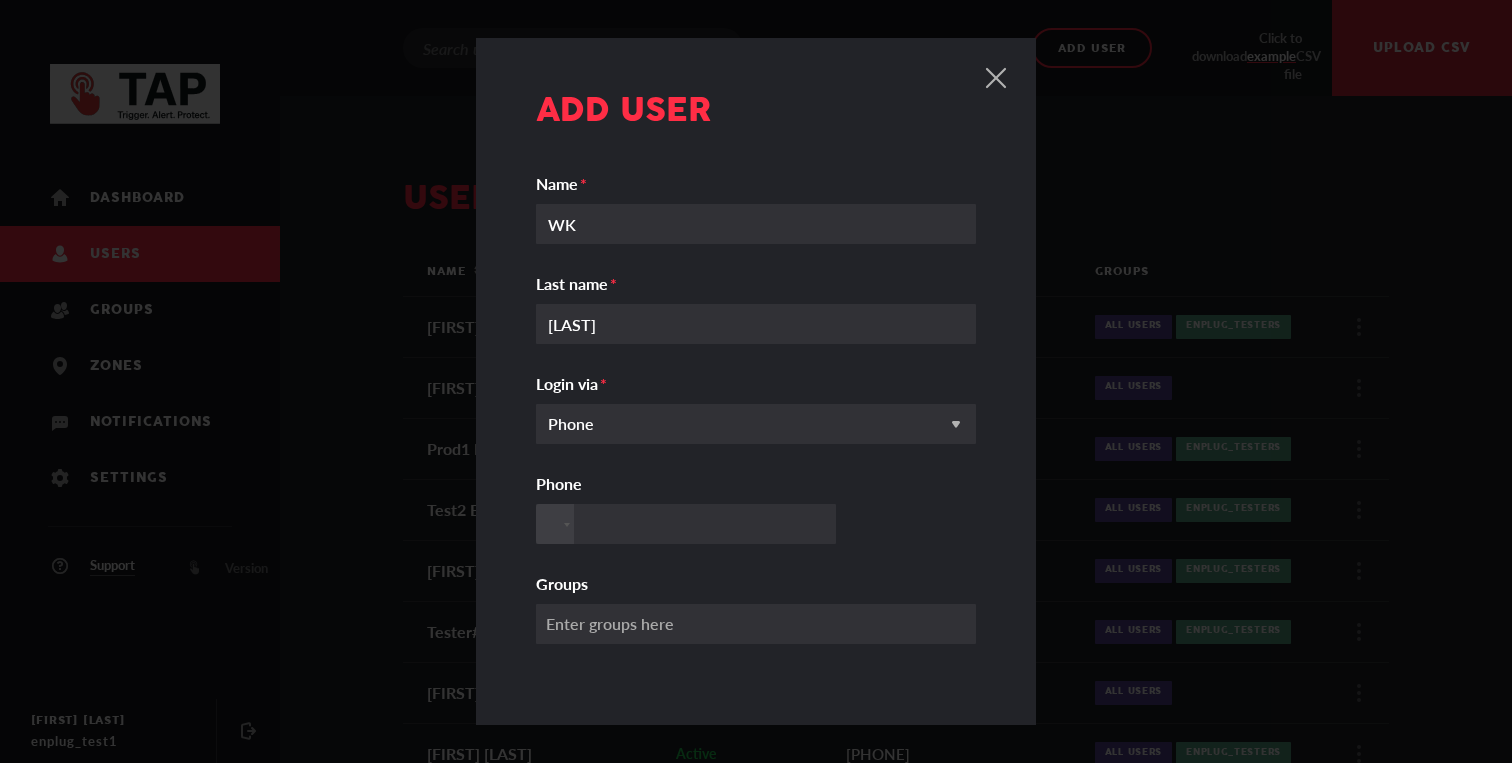 click on "Phone" at bounding box center (686, 524) 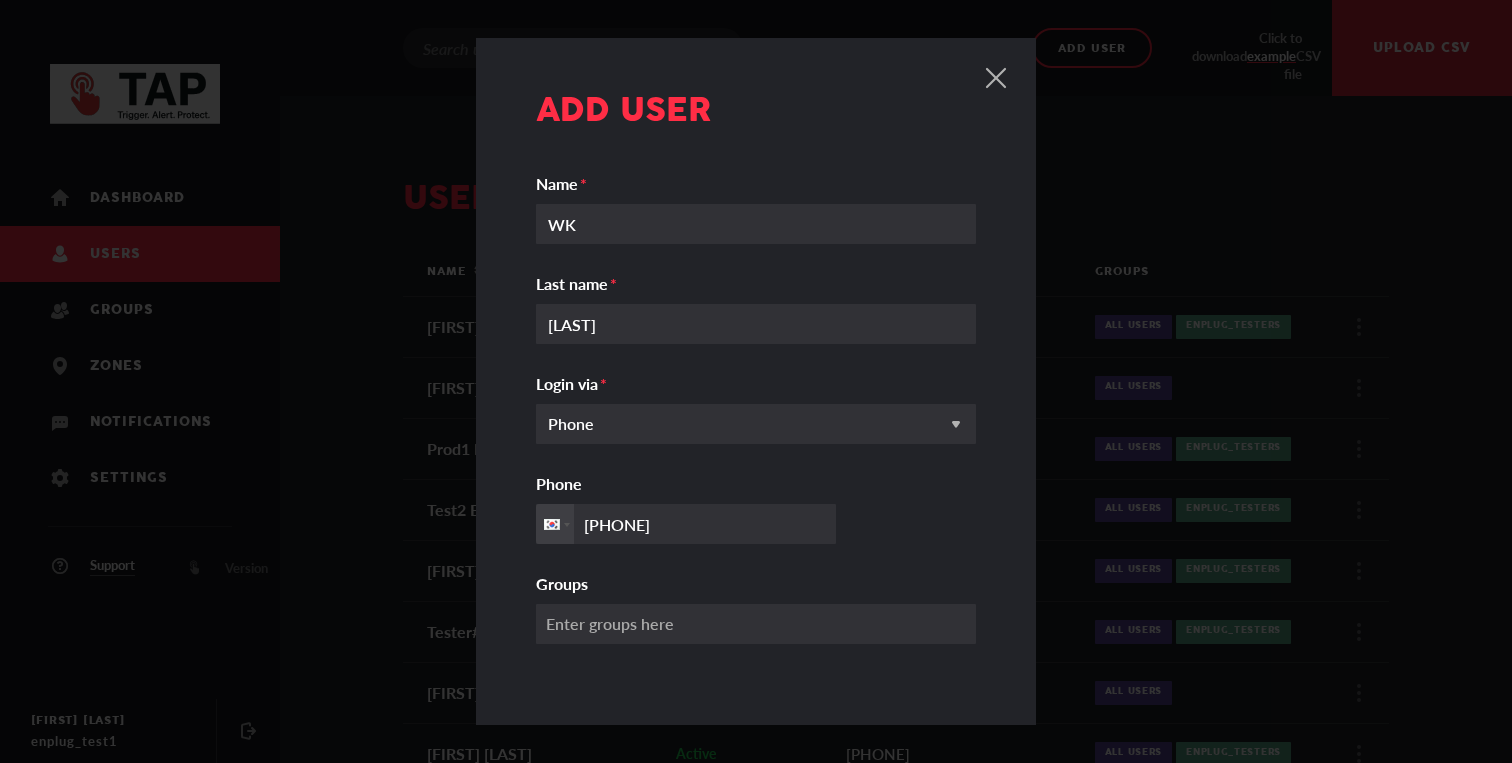 type on "+821072570530" 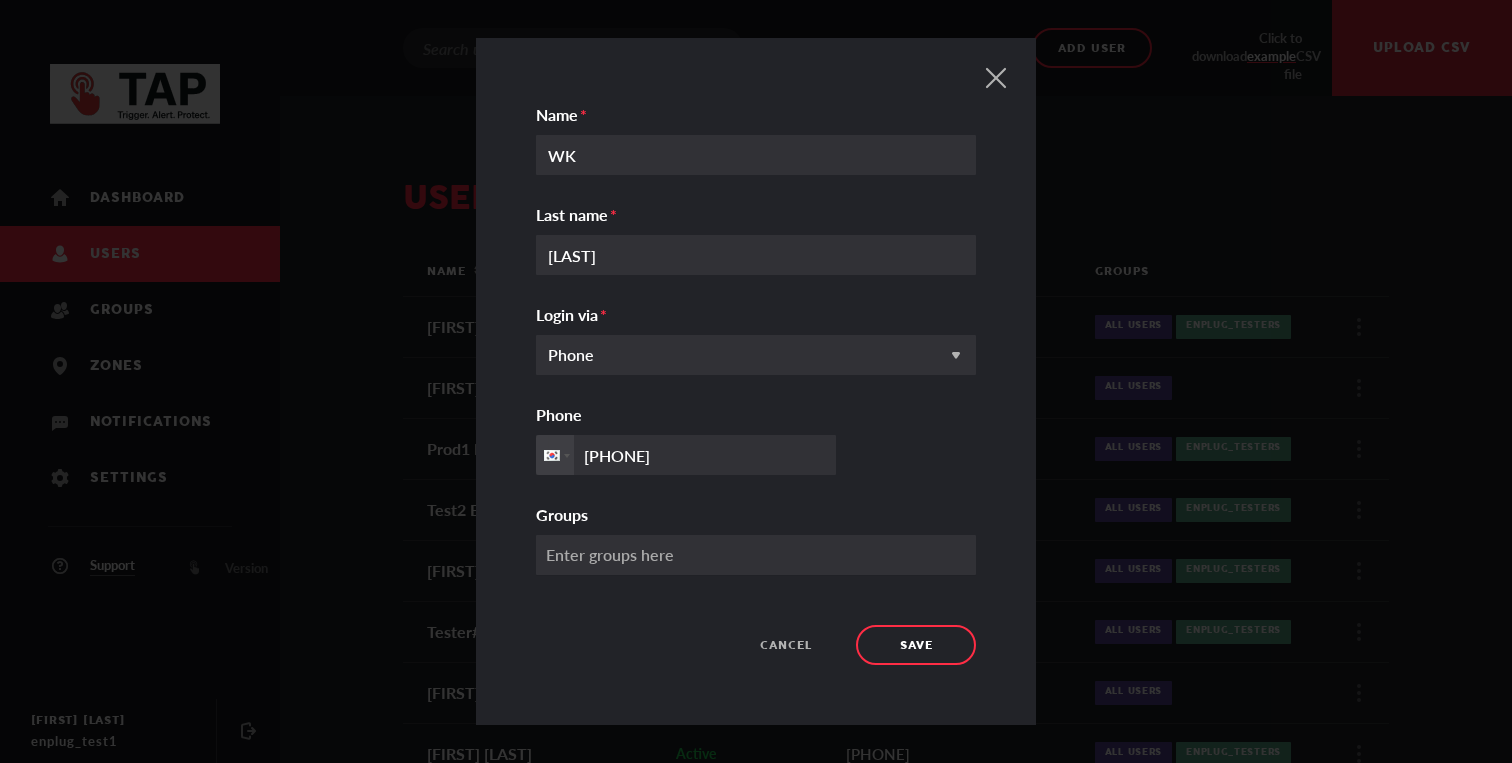 click on "Enter groups here" at bounding box center [756, 555] 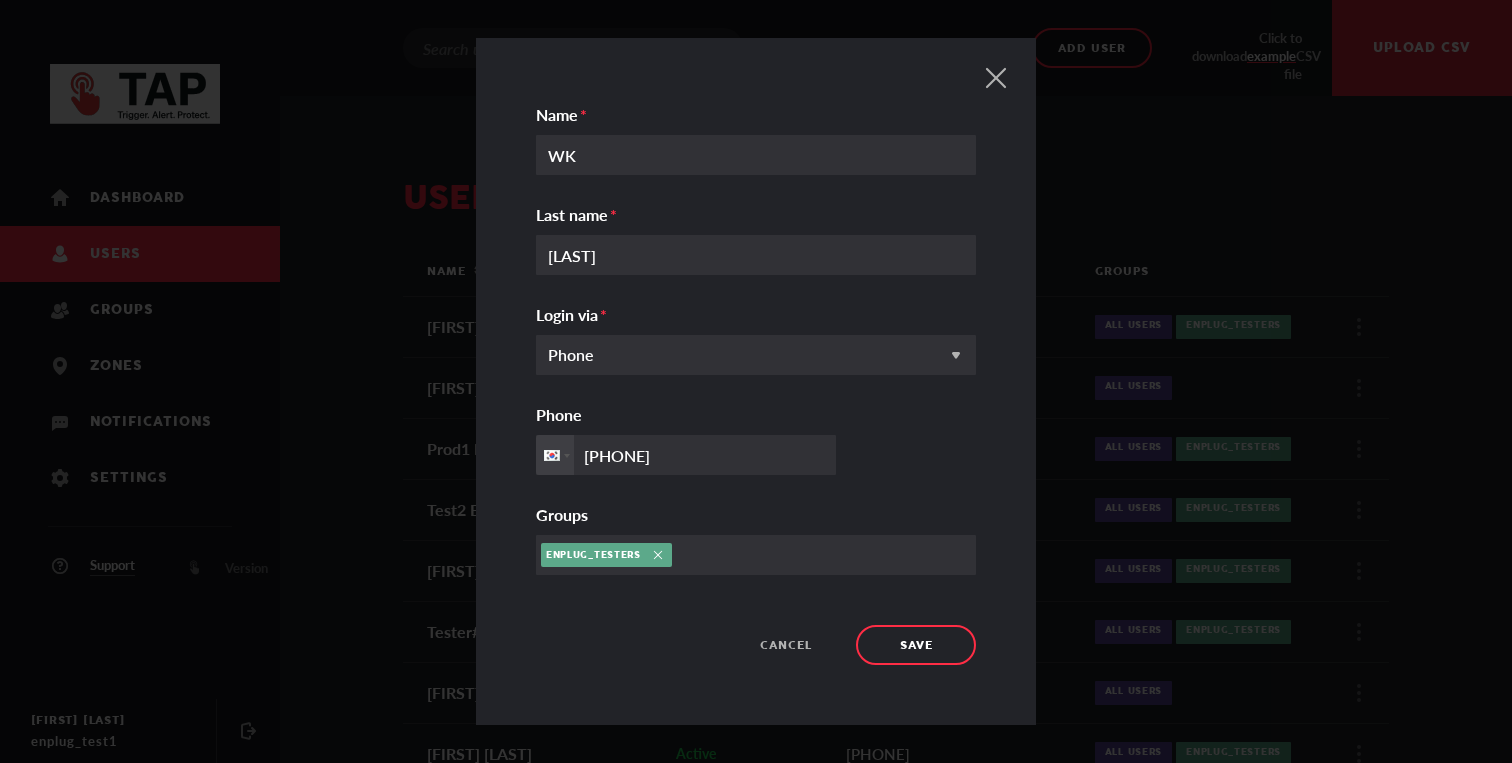 scroll, scrollTop: 69, scrollLeft: 0, axis: vertical 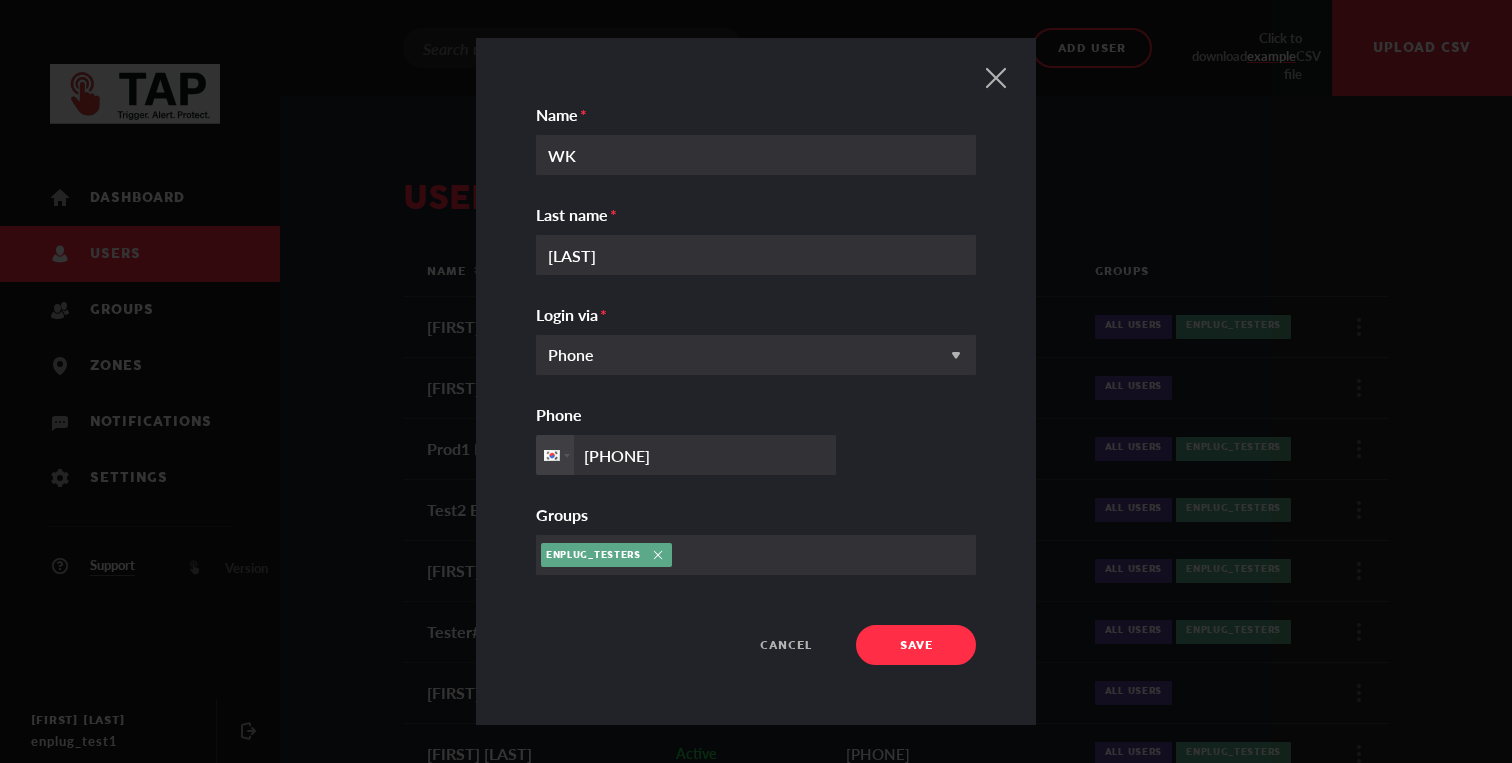 click on "Save" at bounding box center (916, 646) 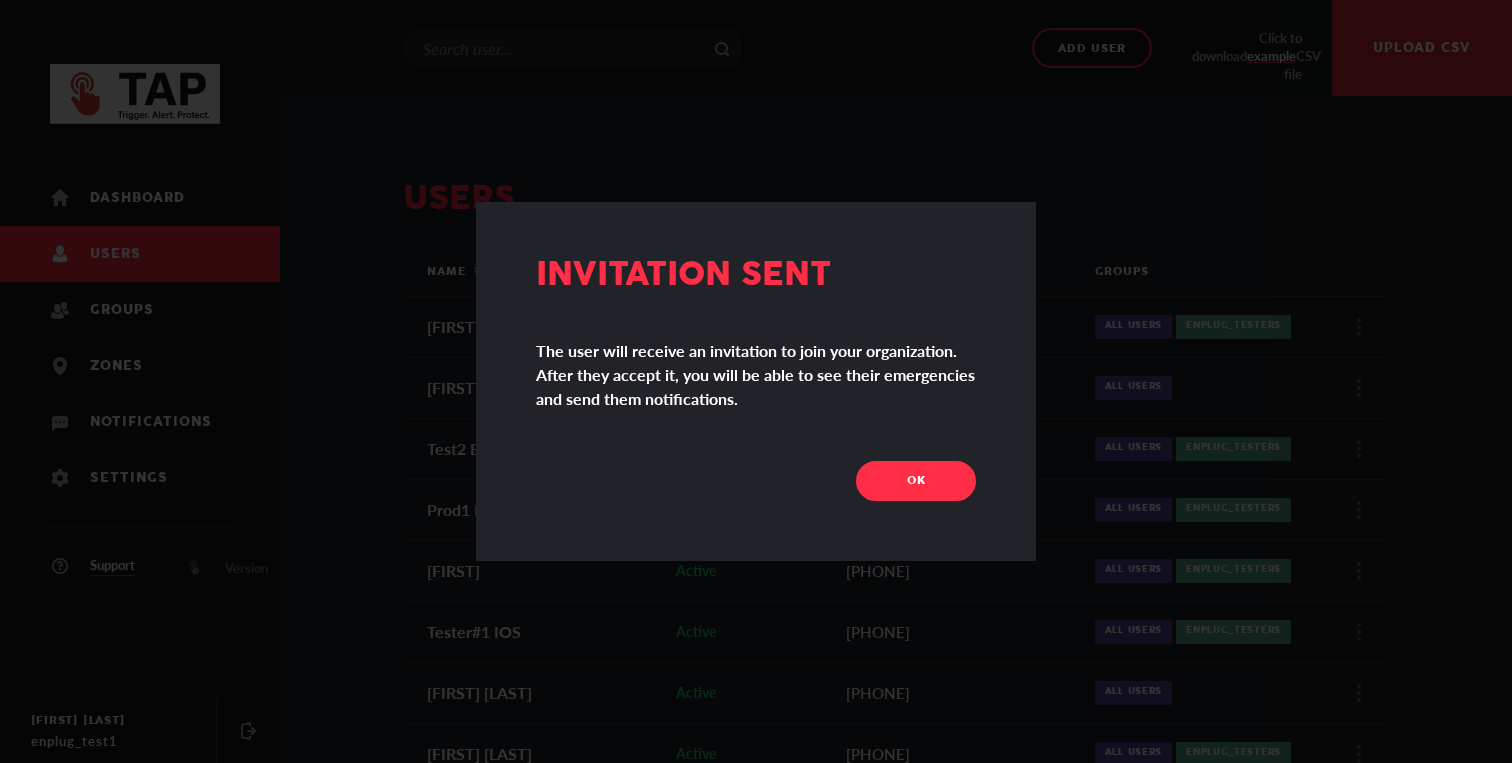 click on "OK" at bounding box center (916, 481) 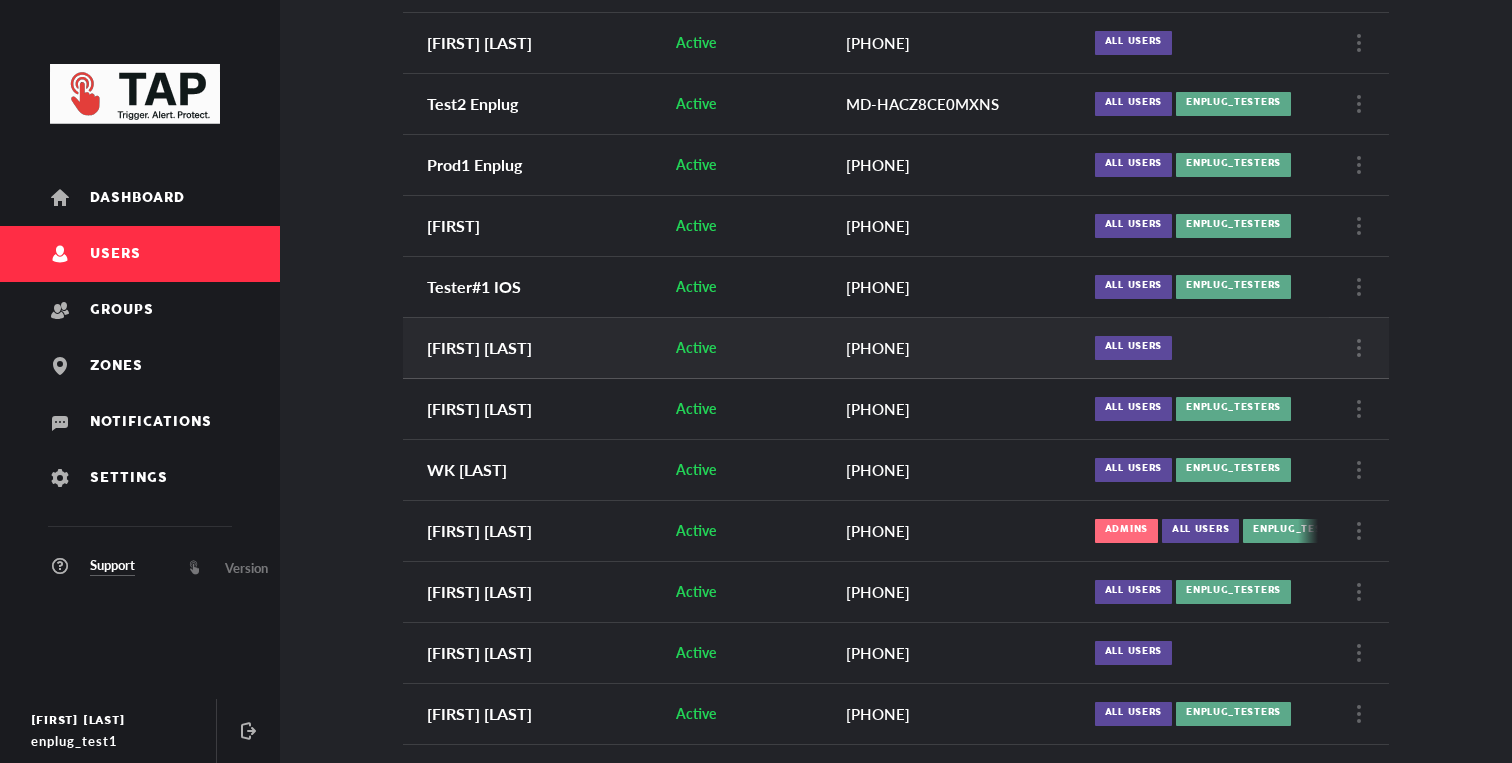 scroll, scrollTop: 448, scrollLeft: 0, axis: vertical 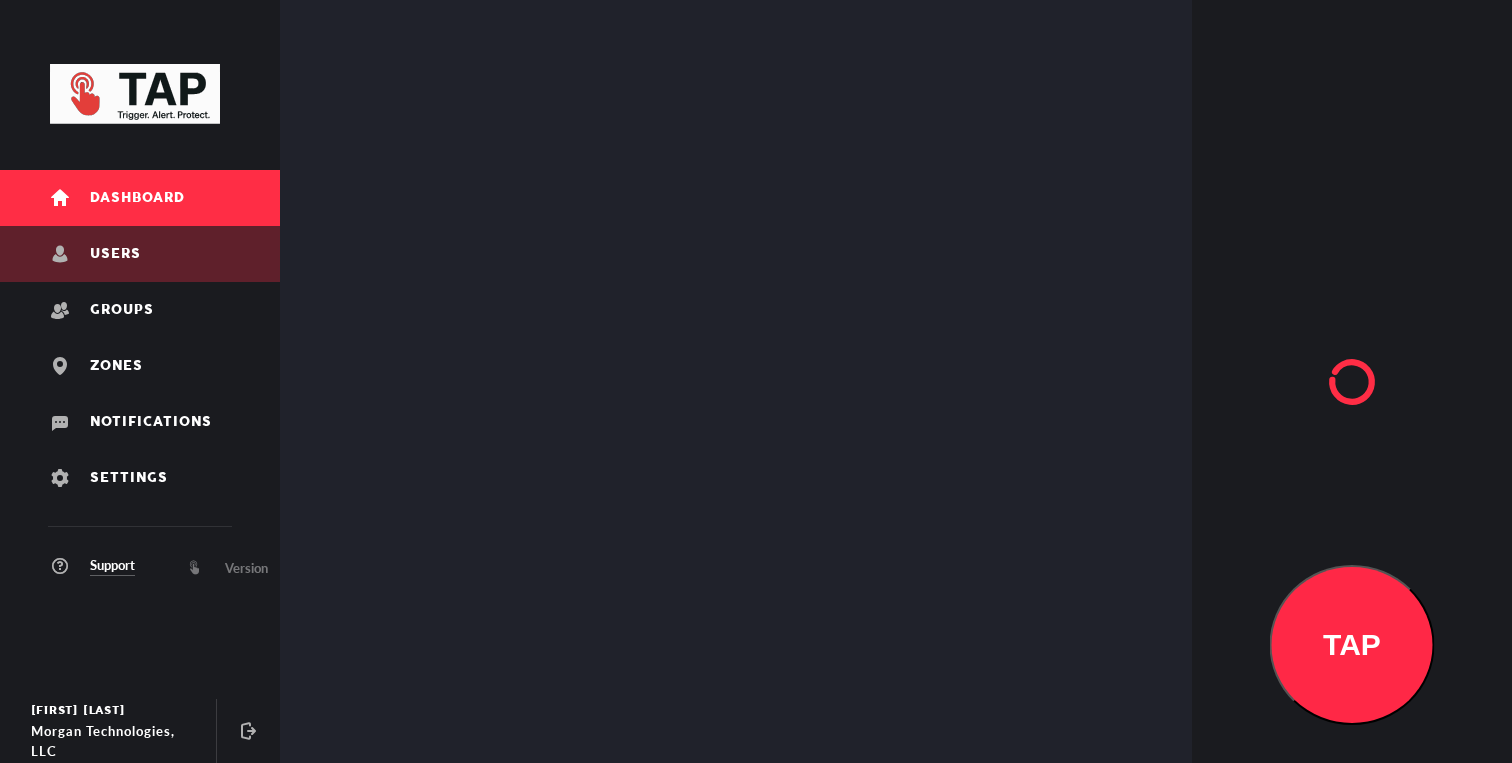 click on "Users" at bounding box center [140, 254] 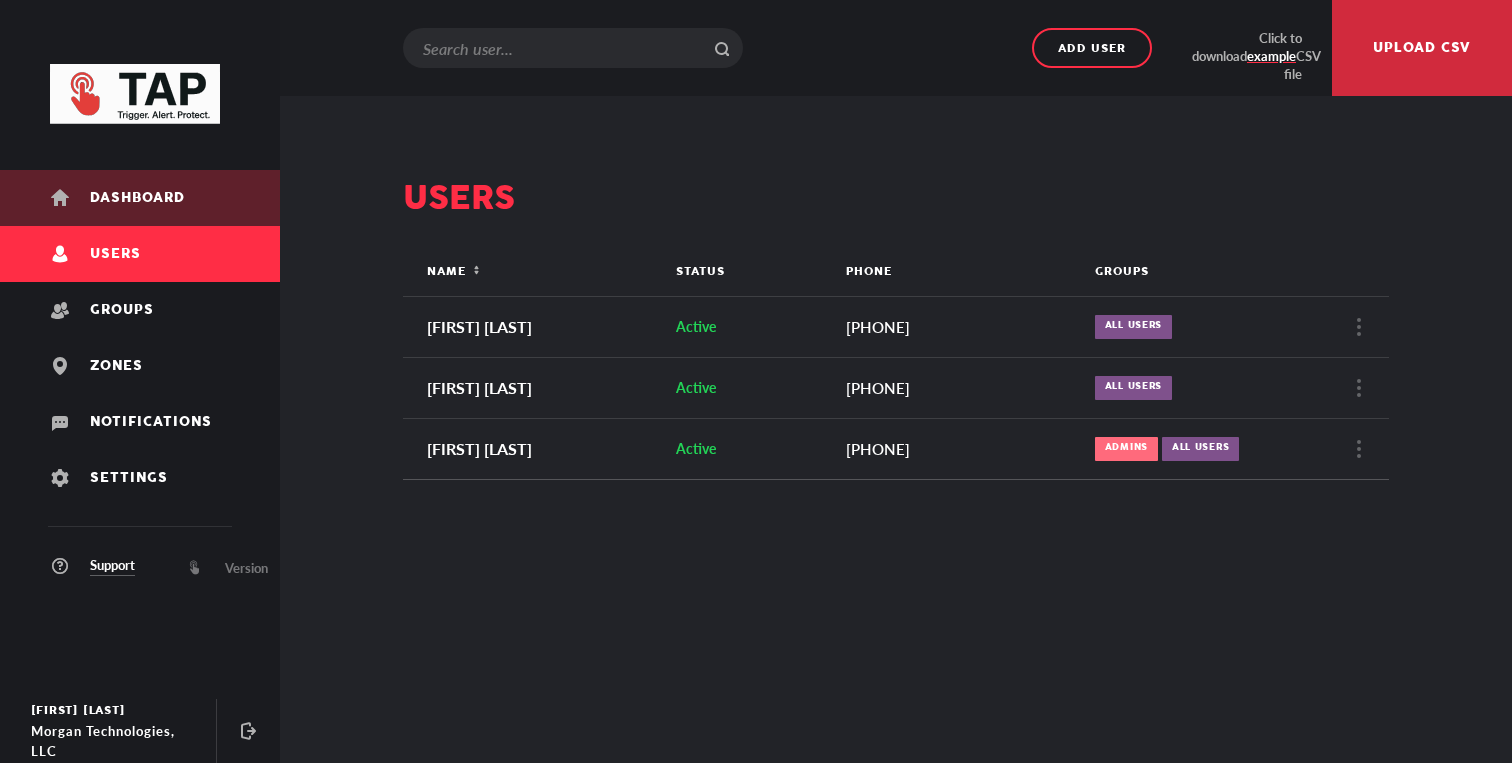 click on "Dashboard" at bounding box center (137, 198) 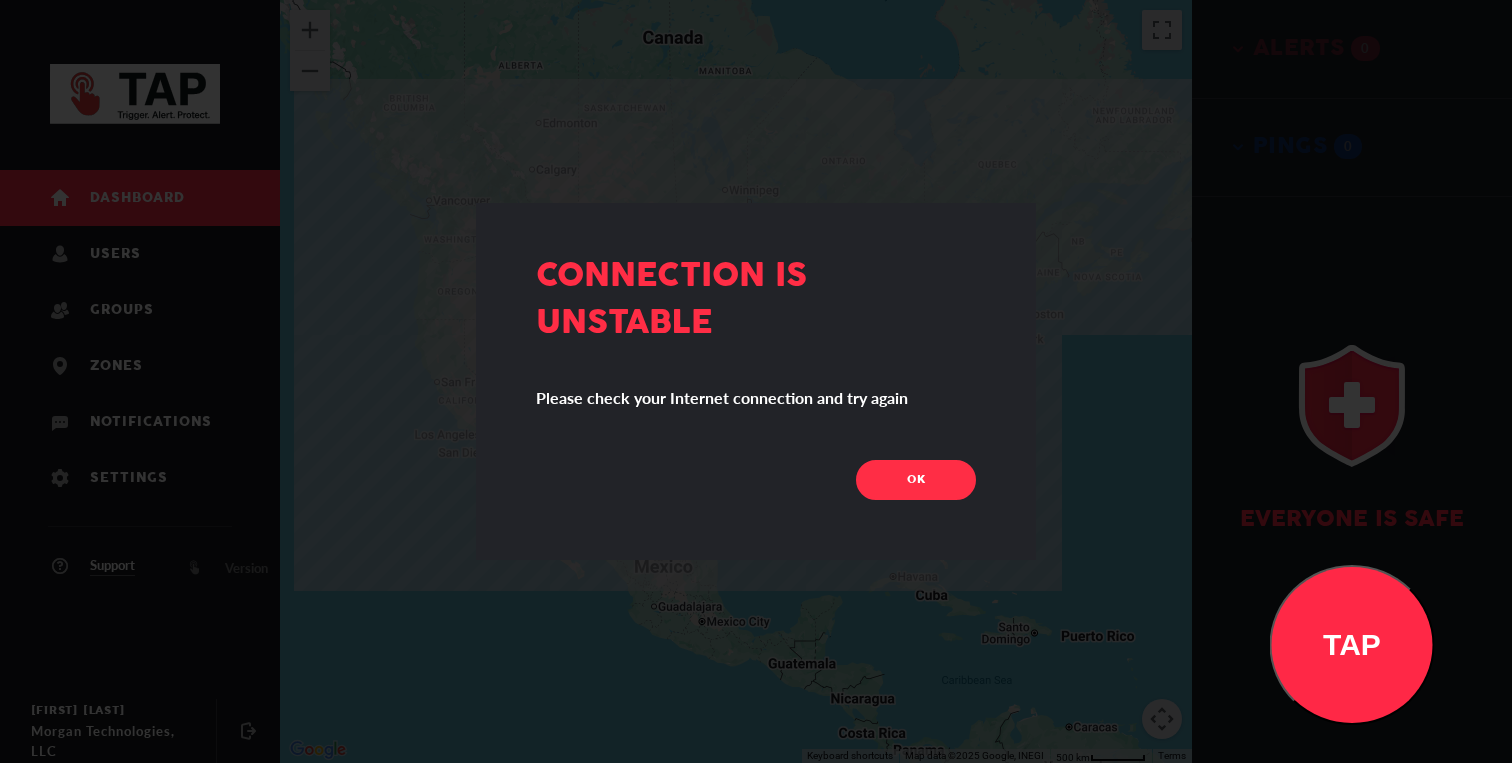 click on "OK" at bounding box center (916, 480) 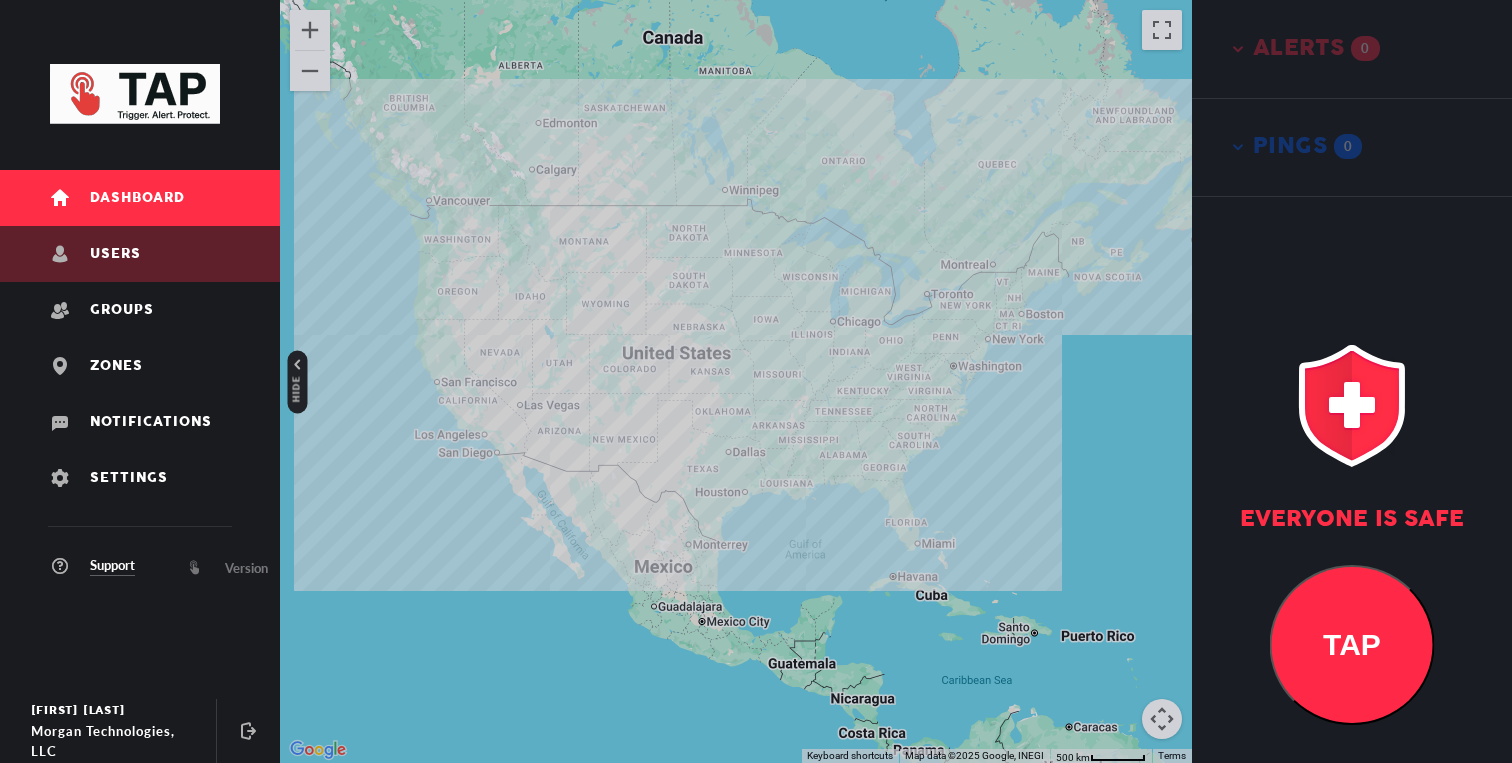 click on "Users" at bounding box center [140, 254] 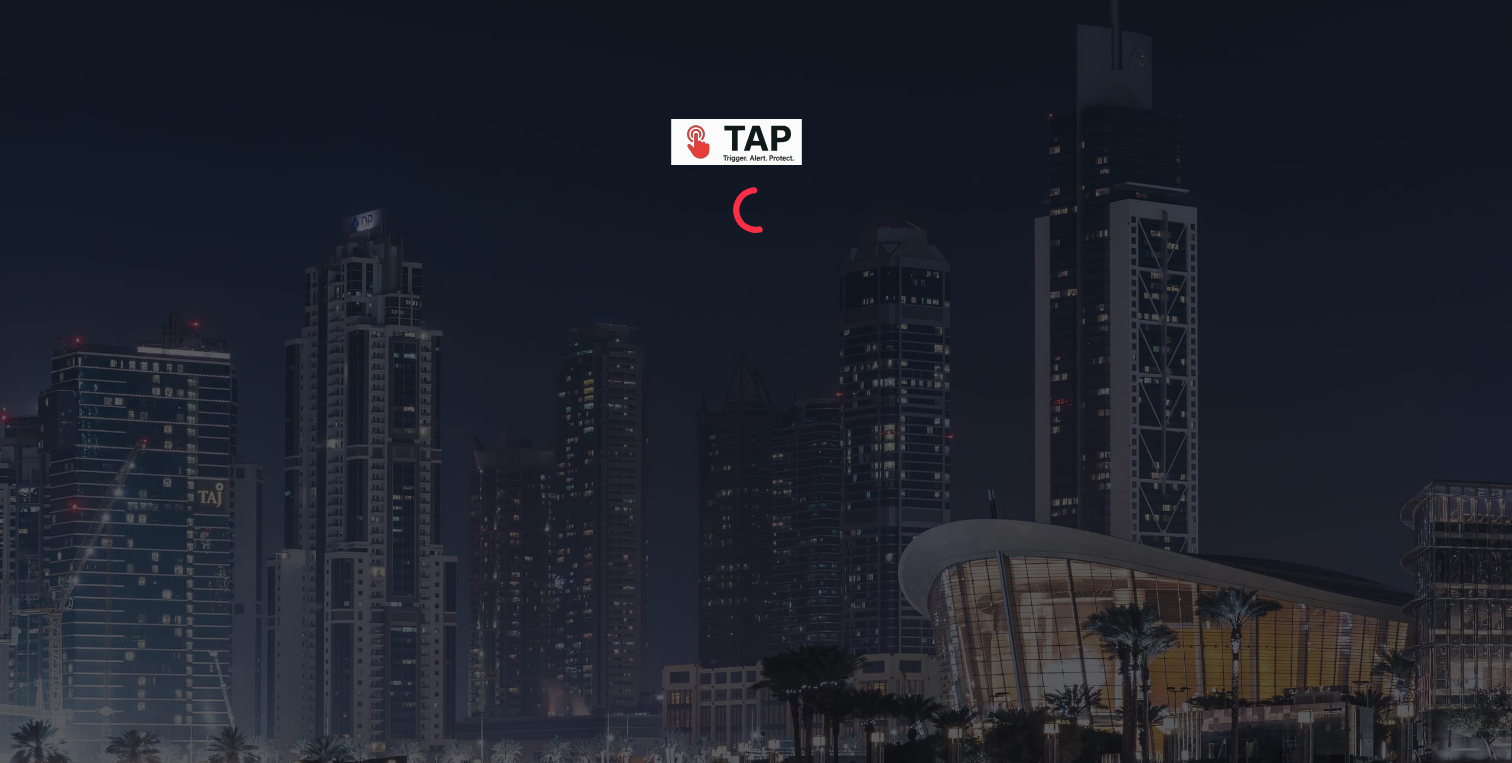 scroll, scrollTop: 0, scrollLeft: 0, axis: both 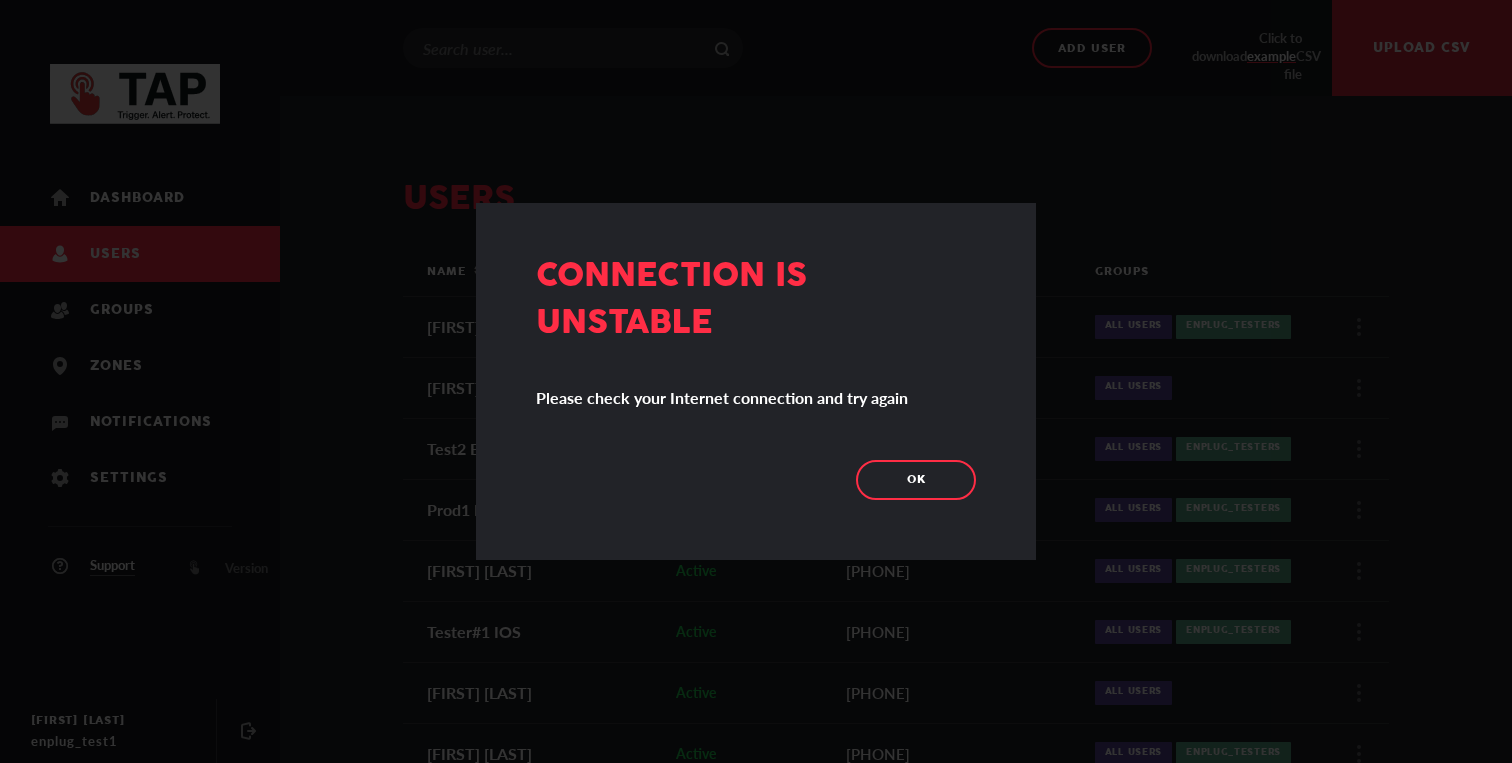 click on "Connection is unstable Please check your Internet connection and try again OK" at bounding box center (756, 381) 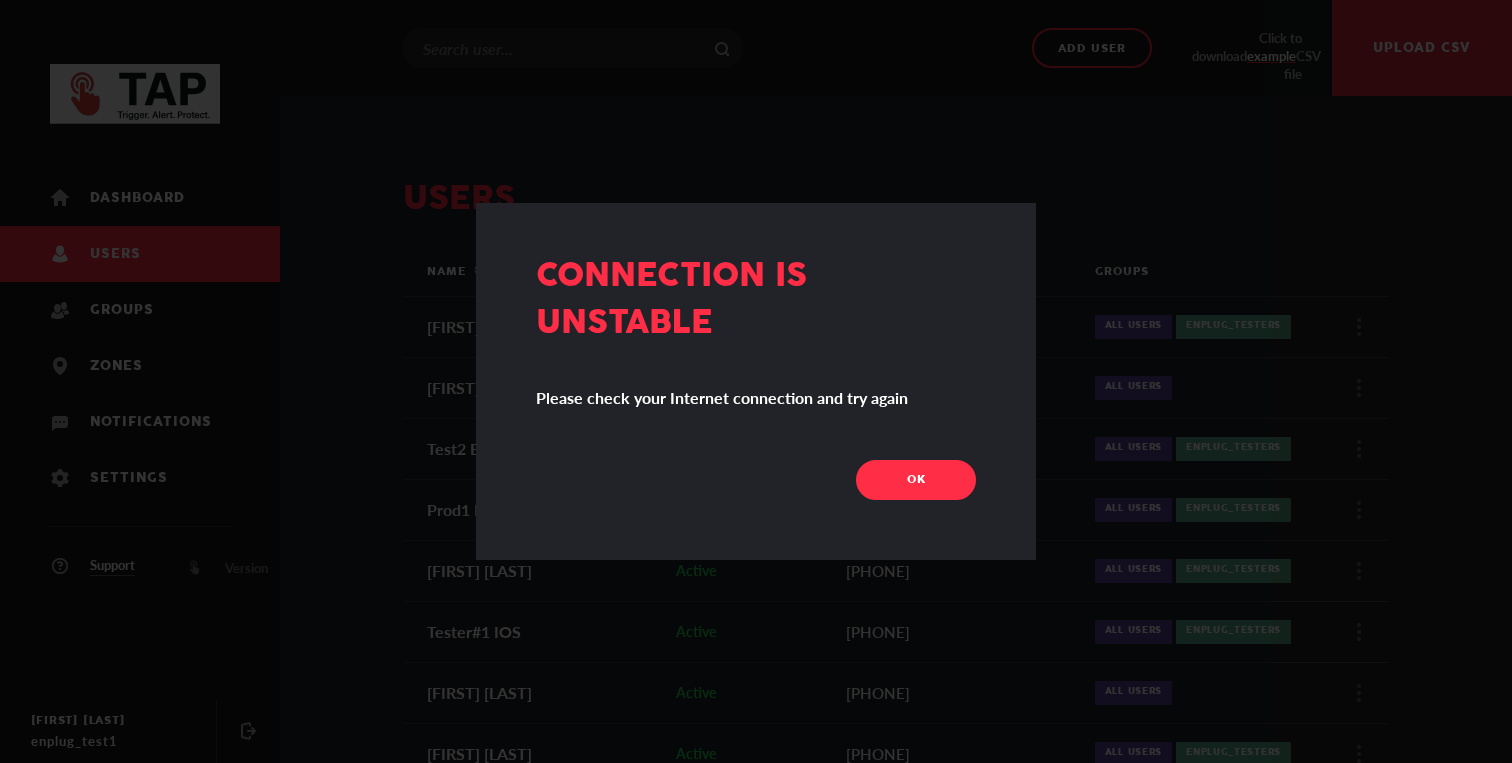 click on "OK" at bounding box center (916, 480) 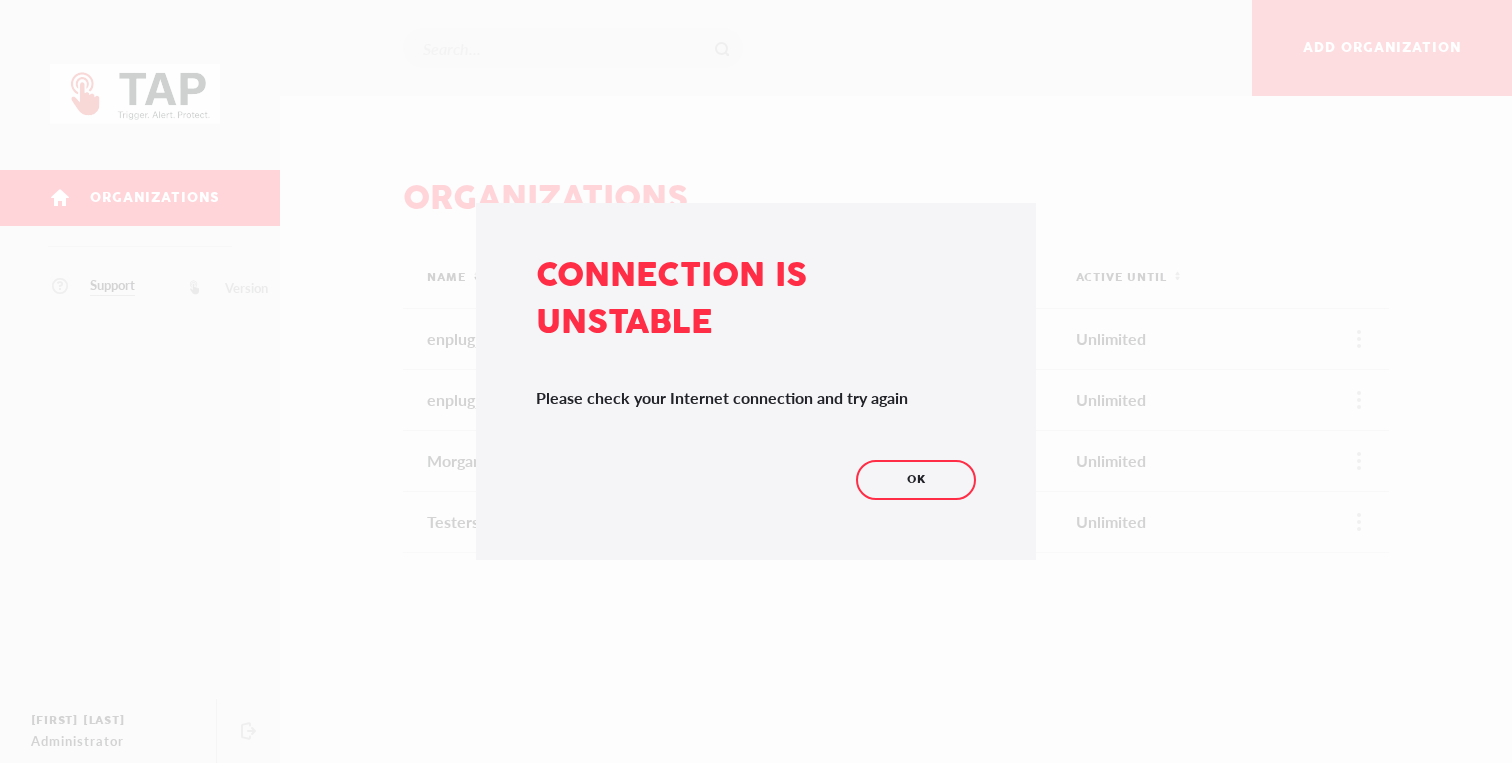 scroll, scrollTop: 0, scrollLeft: 0, axis: both 